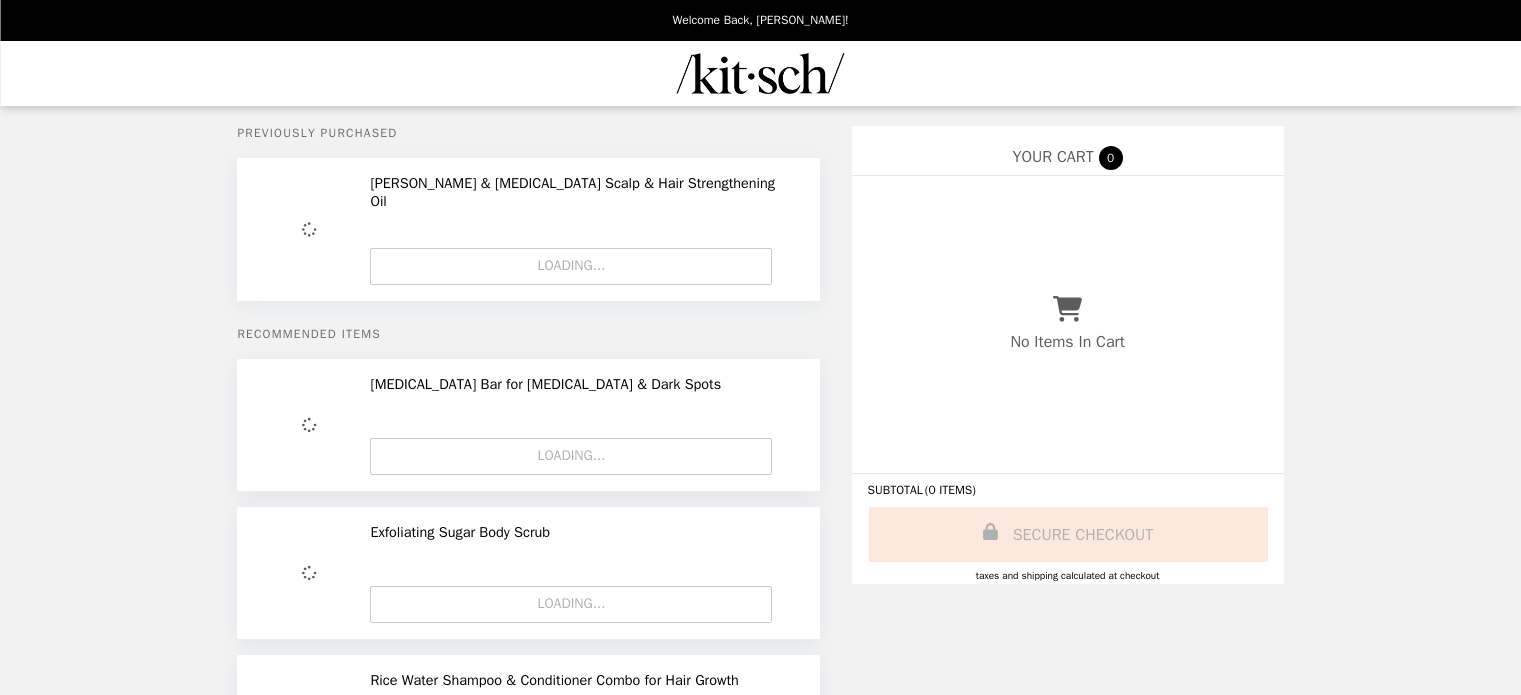 scroll, scrollTop: 0, scrollLeft: 0, axis: both 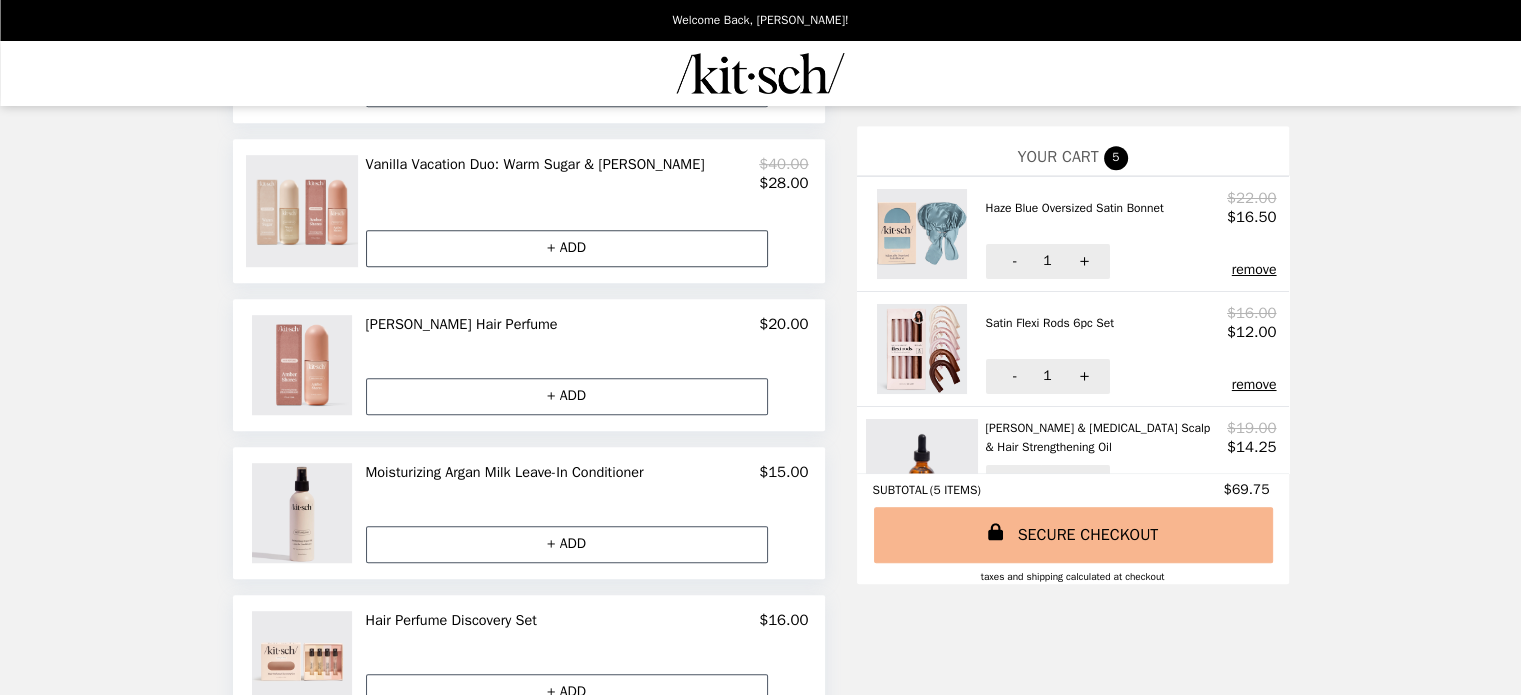 click on "+ ADD" at bounding box center (567, 248) 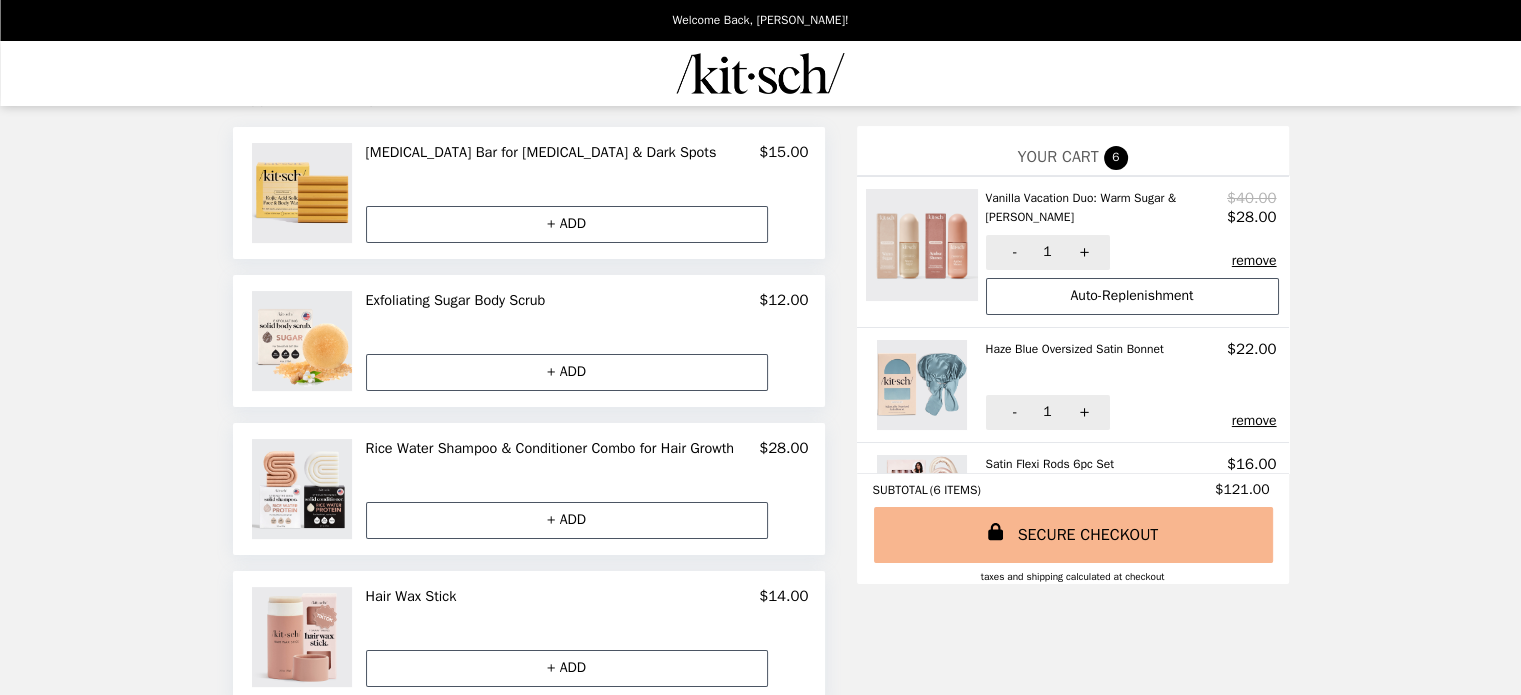 scroll, scrollTop: 190, scrollLeft: 0, axis: vertical 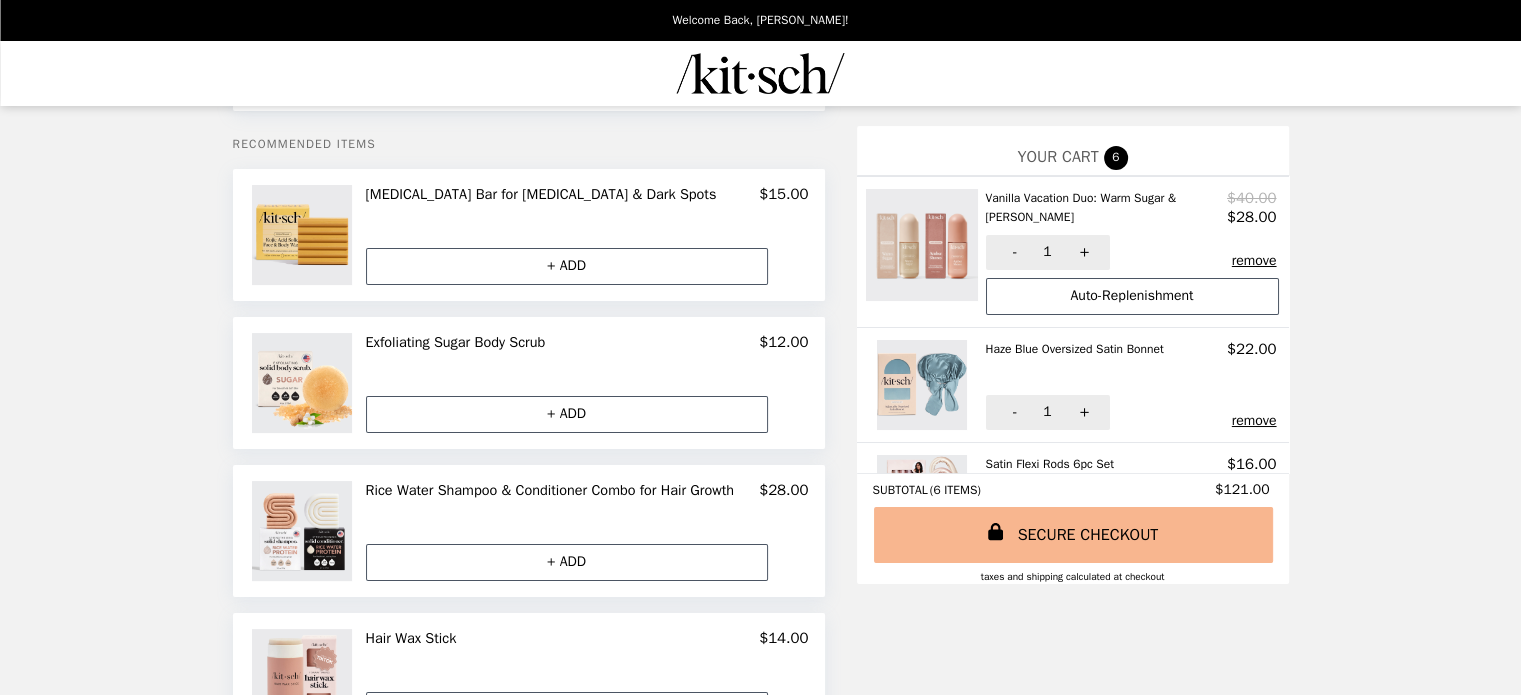 click on "remove" at bounding box center [1254, 421] 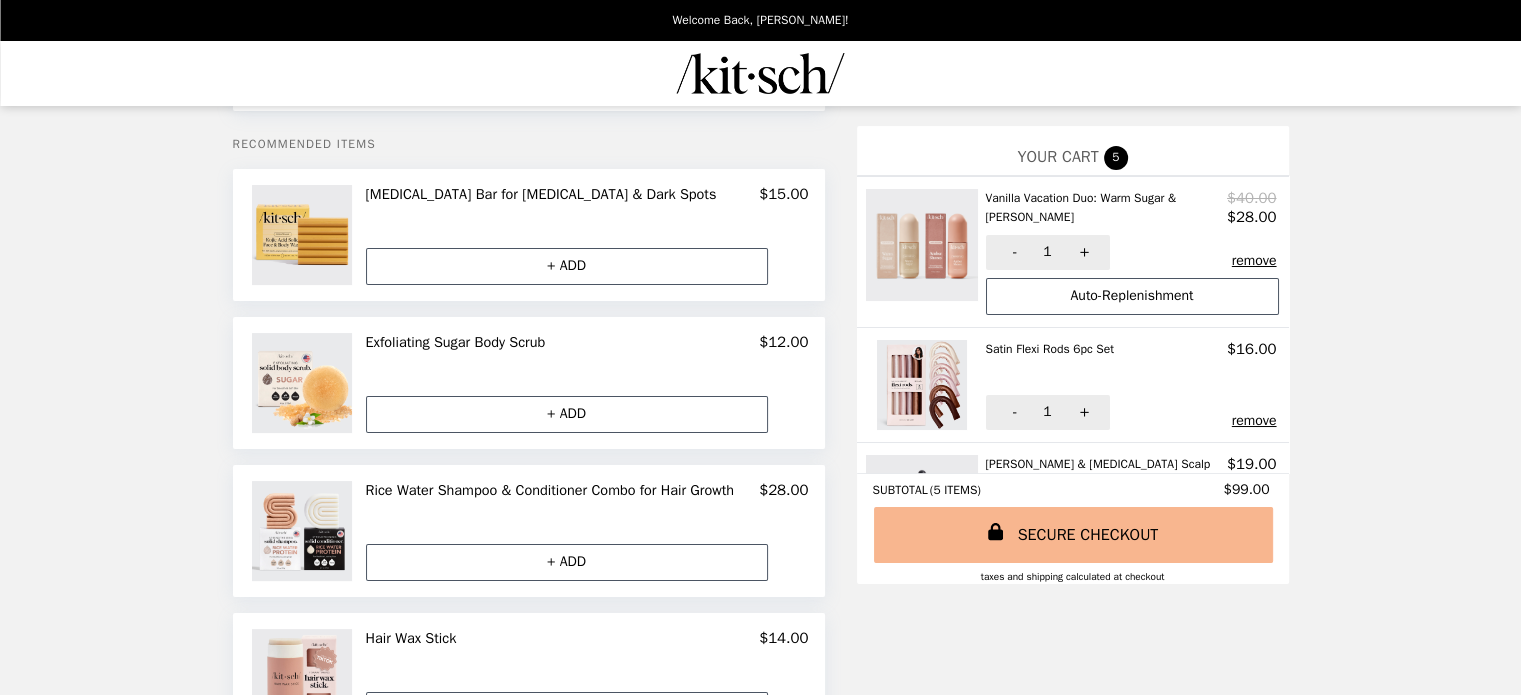 click on "remove" at bounding box center (1254, 421) 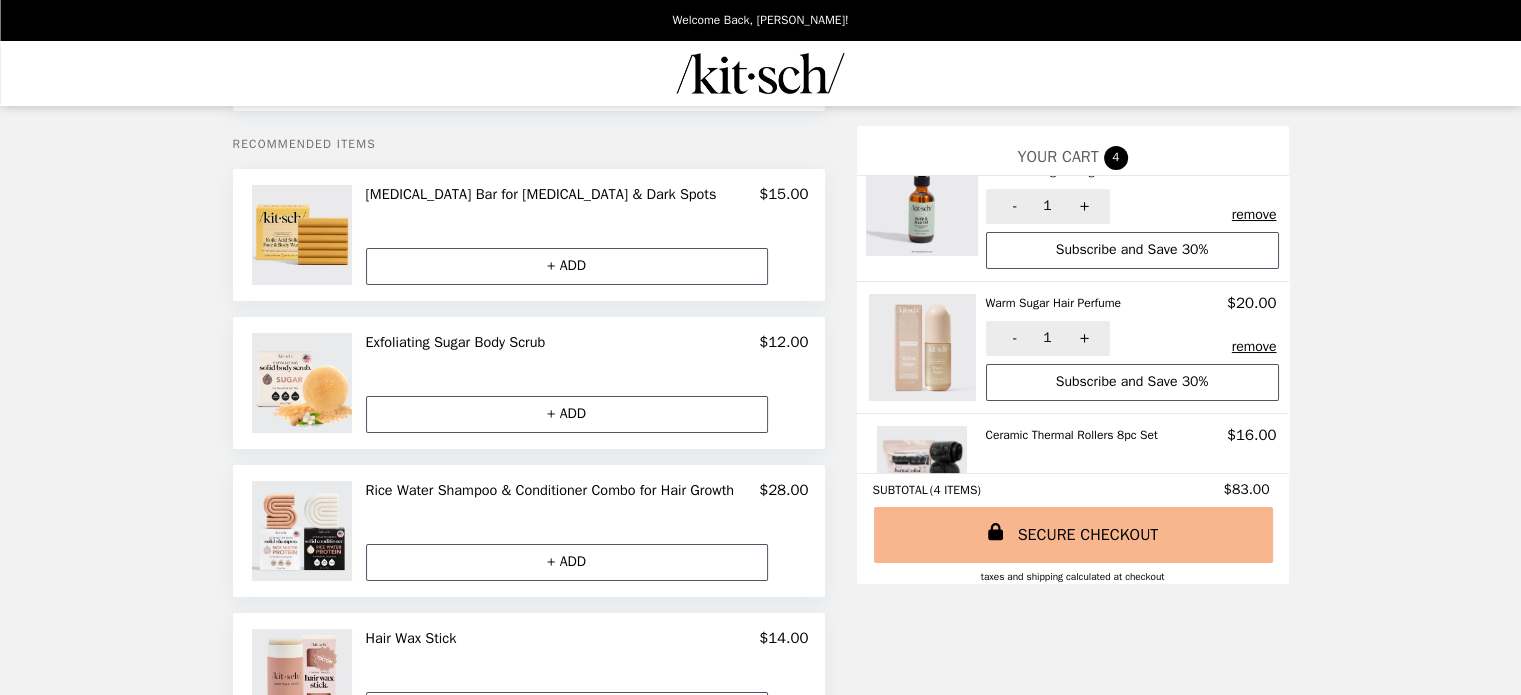 scroll, scrollTop: 200, scrollLeft: 0, axis: vertical 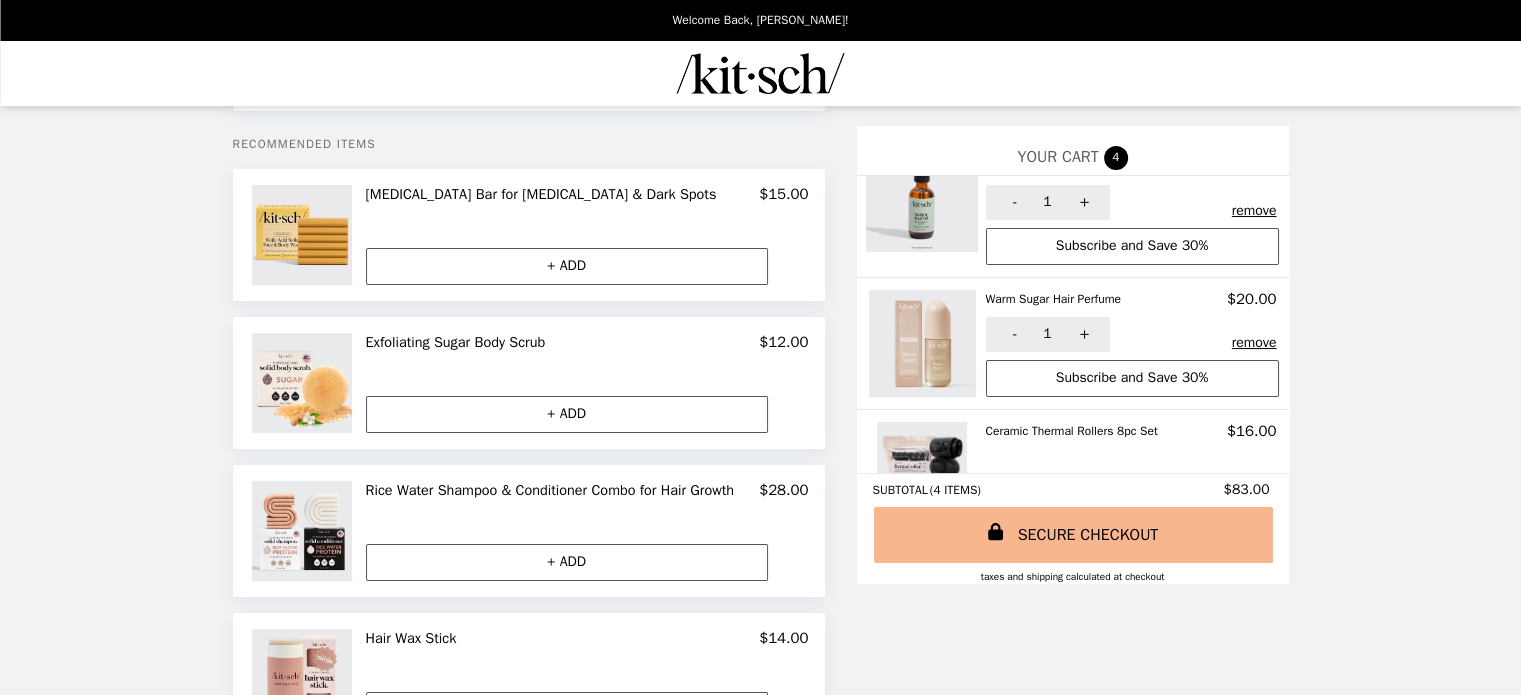 click on "remove" at bounding box center [1254, 343] 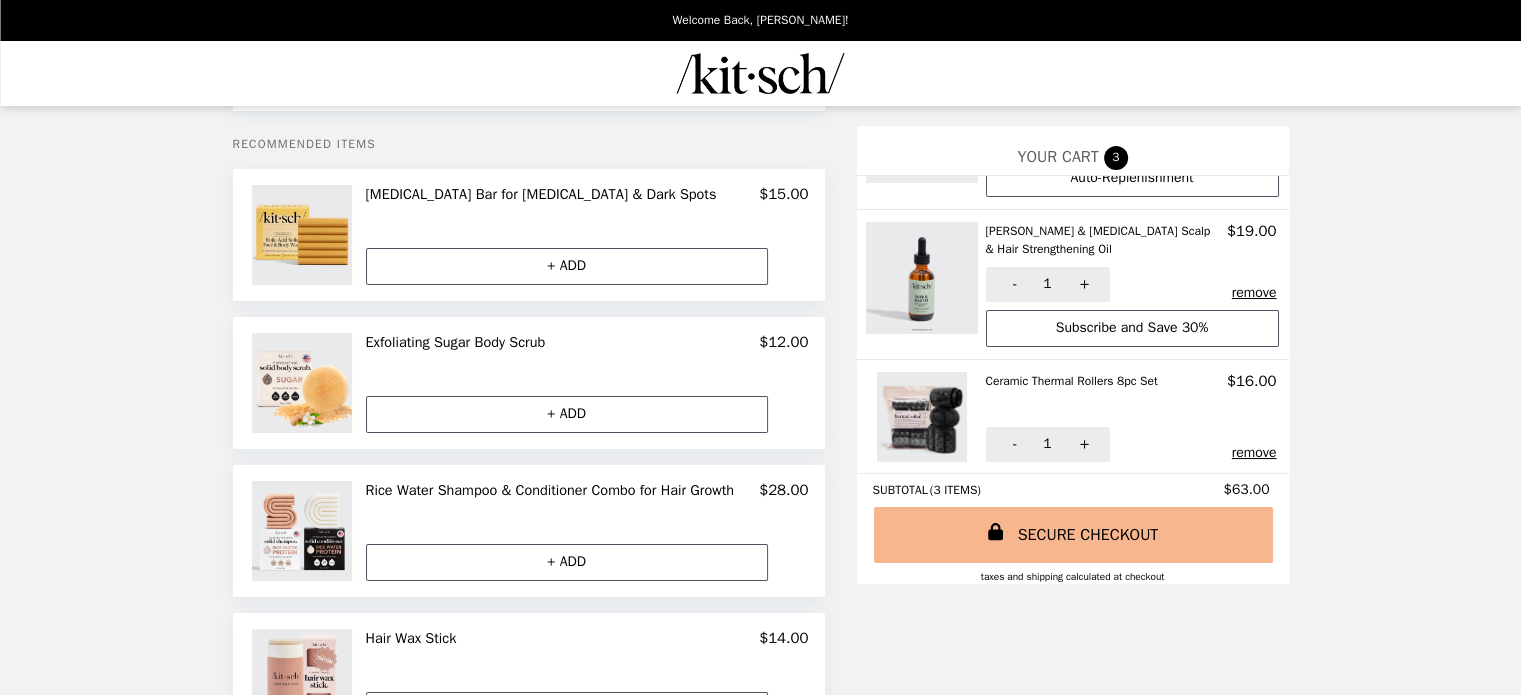 click on "remove" at bounding box center (1254, 453) 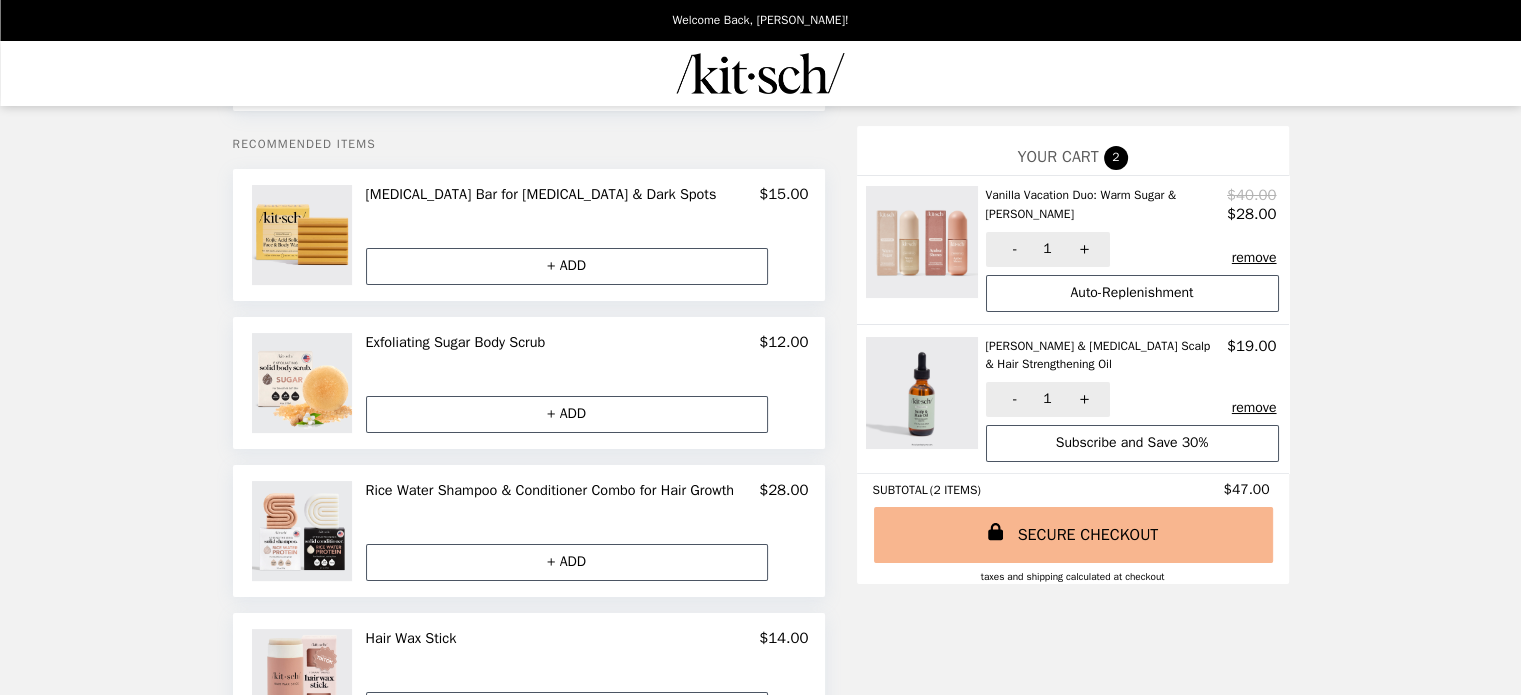 click on "remove" at bounding box center (1254, 408) 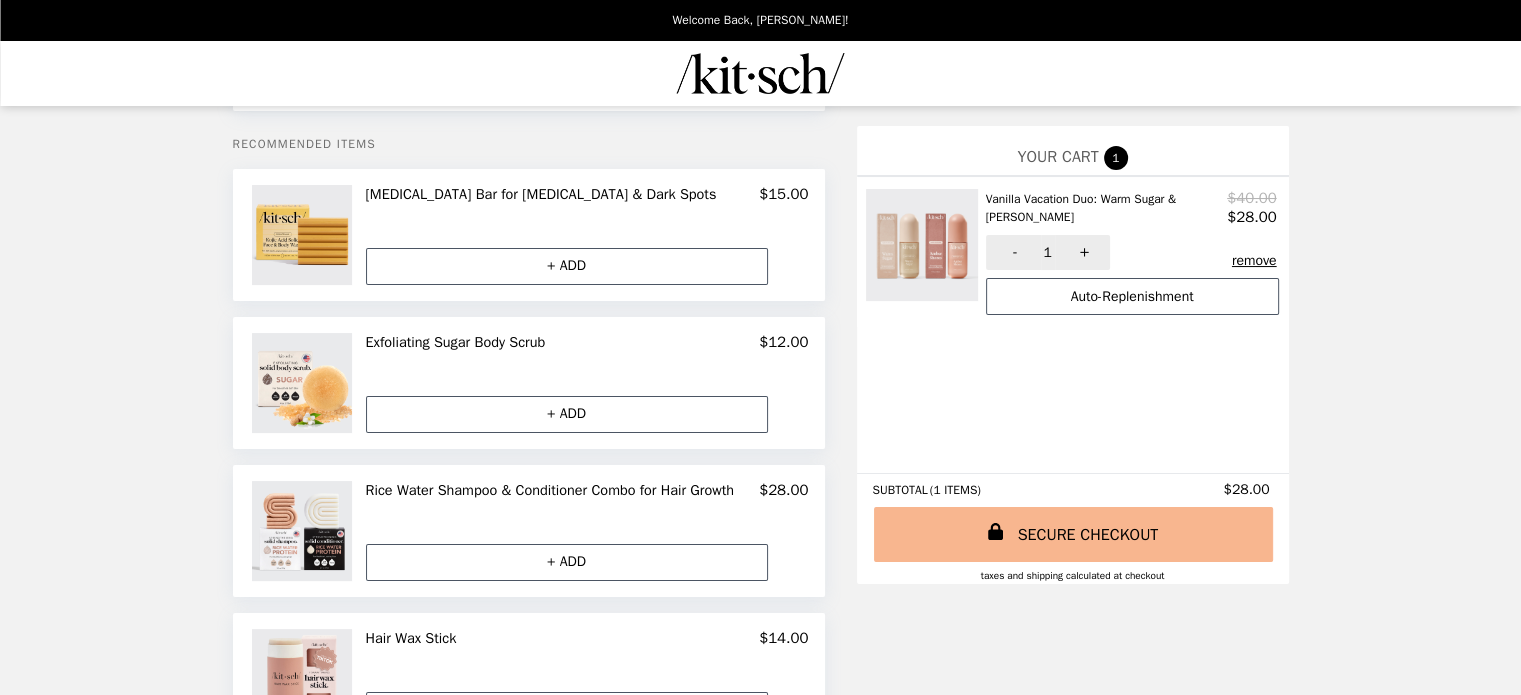 scroll, scrollTop: 0, scrollLeft: 0, axis: both 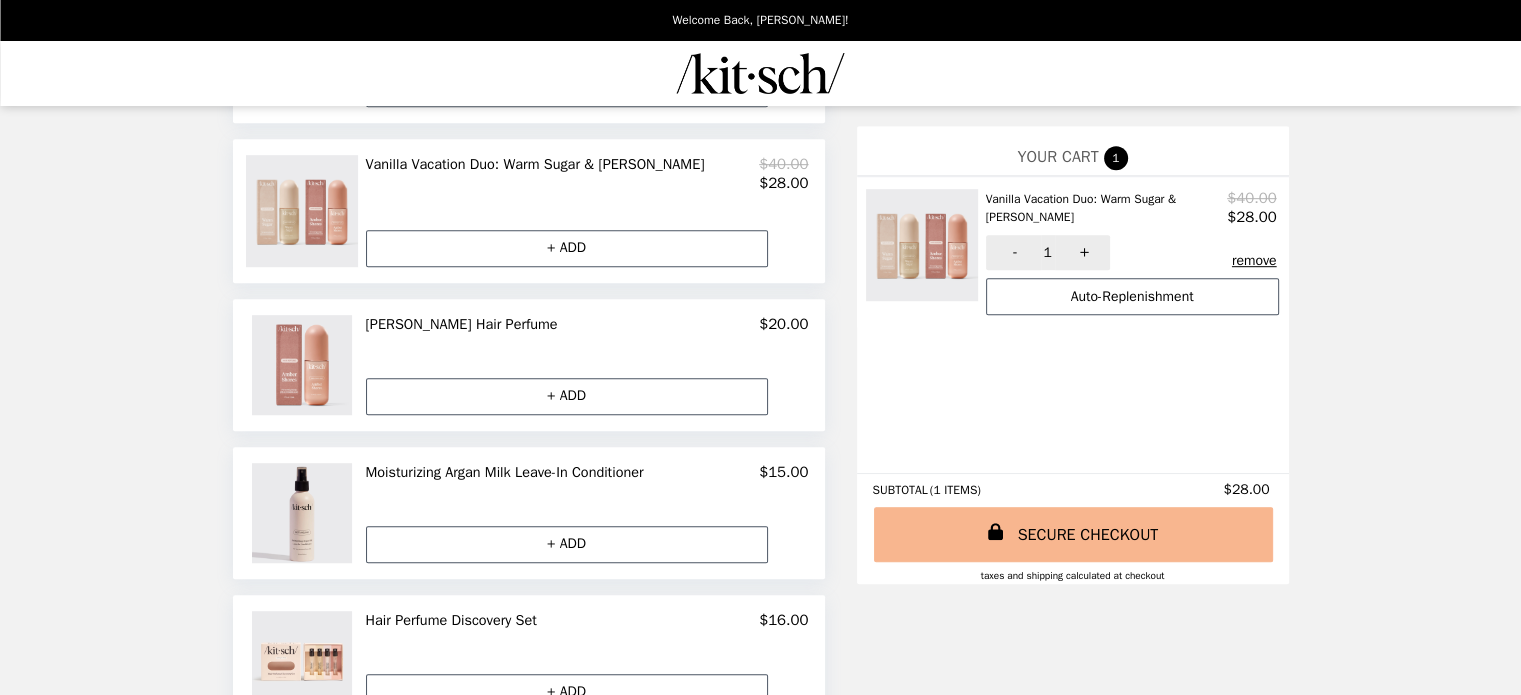 click on "Welcome Back, [PERSON_NAME]! 1 Previously Purchased [PERSON_NAME] & [MEDICAL_DATA] Scalp & Hair Strengthening Oil $19.00 Default Title + ADD Recommended Items [MEDICAL_DATA] Bar for [MEDICAL_DATA] & Dark Spots $15.00 Default Title + ADD Exfoliating Sugar Body Scrub $12.00 Default Title + ADD Rice Water Shampoo & Conditioner Combo for Hair Growth $28.00 Default Title + ADD Hair Wax Stick $14.00 Default Title + ADD Scalp Oil Applicator + [MEDICAL_DATA] Oil Bundle $29.00 $20.30 Default Title + ADD Garden Tea Party Duo: Warm Sugar & Sheer Violet Hair Perfume $40.00 $28.00 Default Title + ADD Vanilla Vacation Duo: Warm Sugar & [PERSON_NAME] $40.00 $28.00 Default Title + ADD [PERSON_NAME] Hair Perfume $20.00 Default Title + ADD Moisturizing Argan Milk Leave-In Conditioner $15.00 Default Title + ADD Hair Perfume Discovery Set $16.00 Default Title + ADD SUBTOTAL ( 1   ITEMS ) $28.00   SECURE CHECKOUT Taxes and Shipping calculated at checkout YOUR CART 1 Vanilla Vacation Duo: Warm Sugar & [PERSON_NAME] $40.00 $28.00 - 1 + remove Auto-Replenishment" at bounding box center (760, -204) 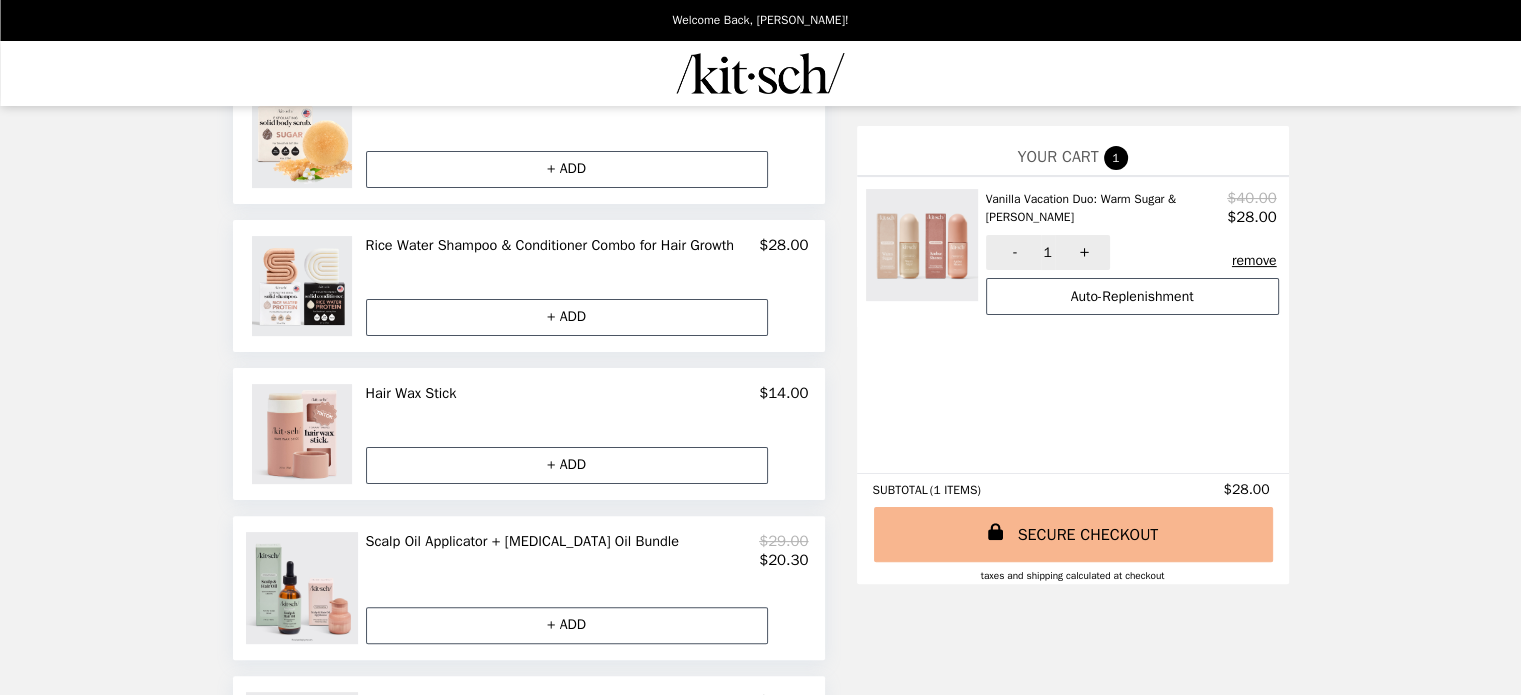 scroll, scrollTop: 430, scrollLeft: 0, axis: vertical 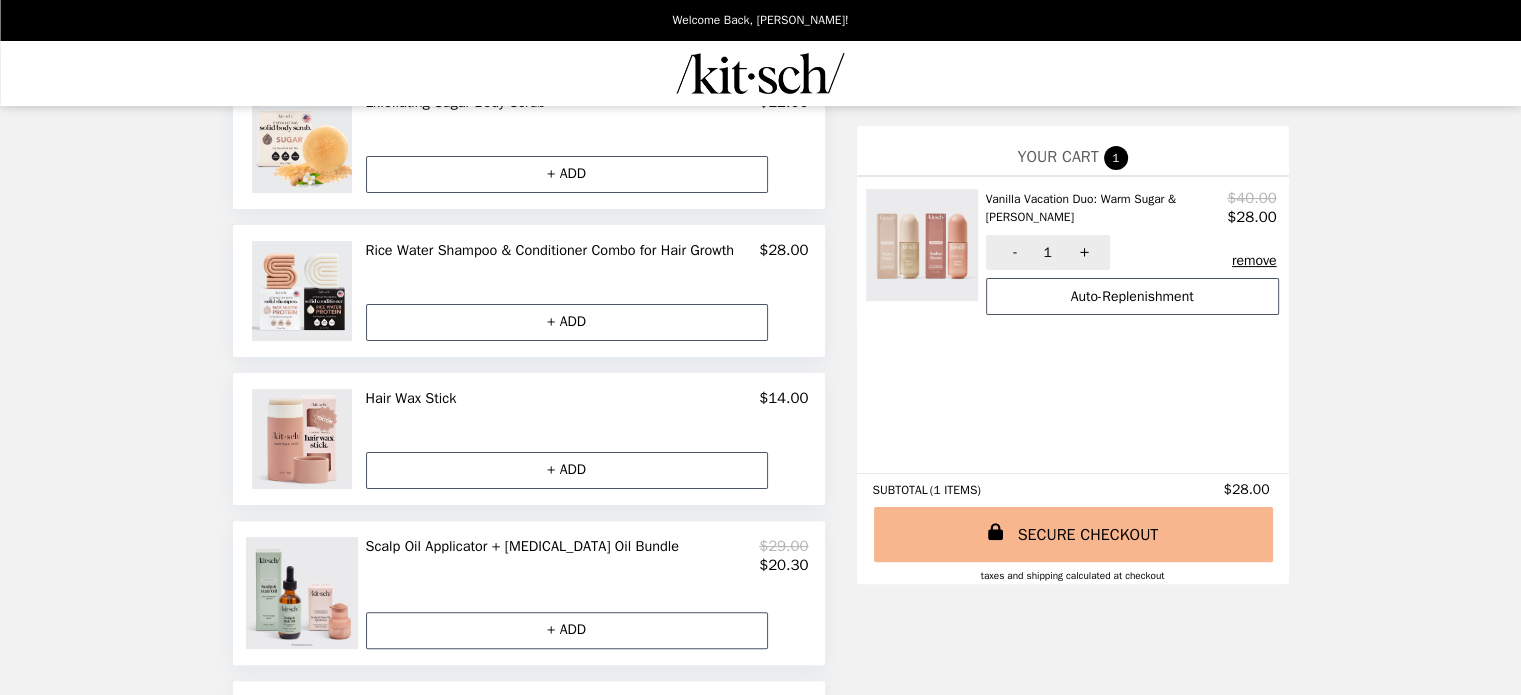click on "Rice Water Shampoo & Conditioner Combo for Hair Growth" at bounding box center [554, 250] 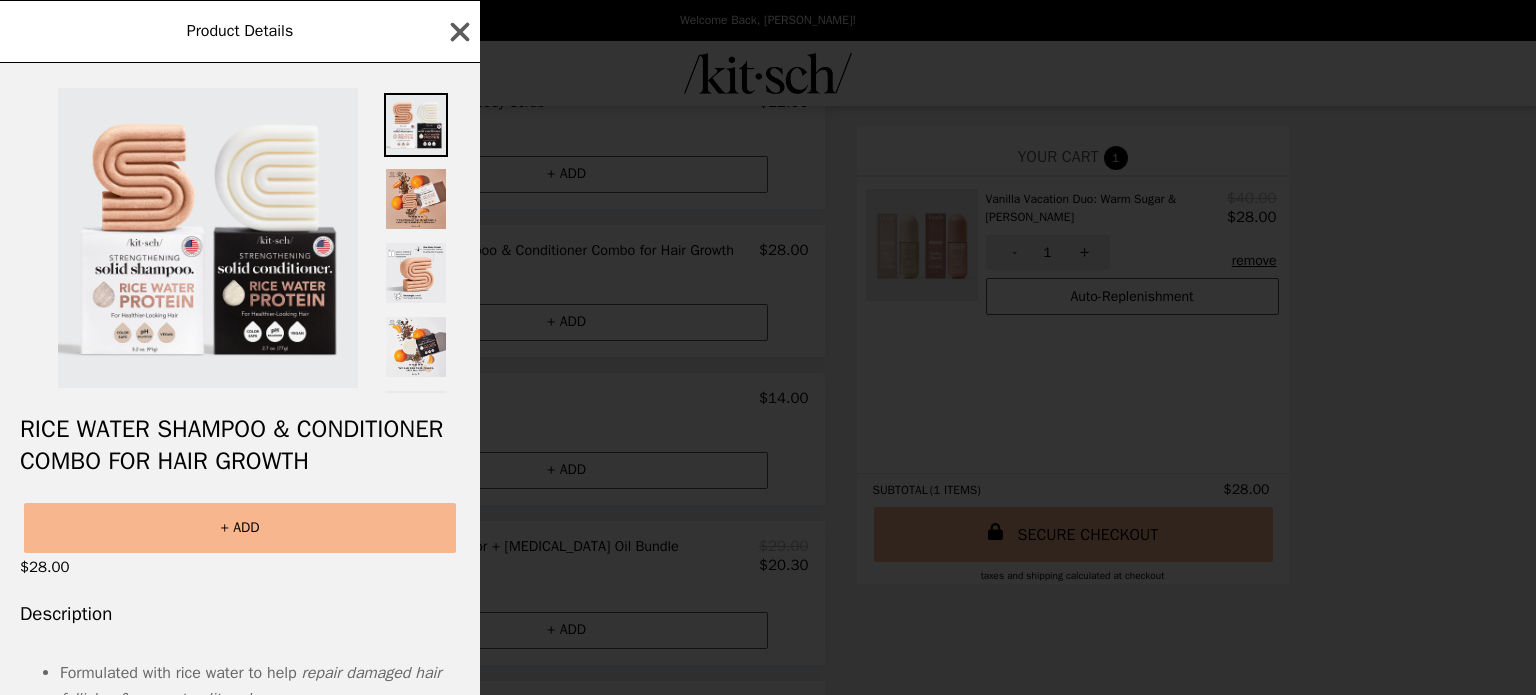 type 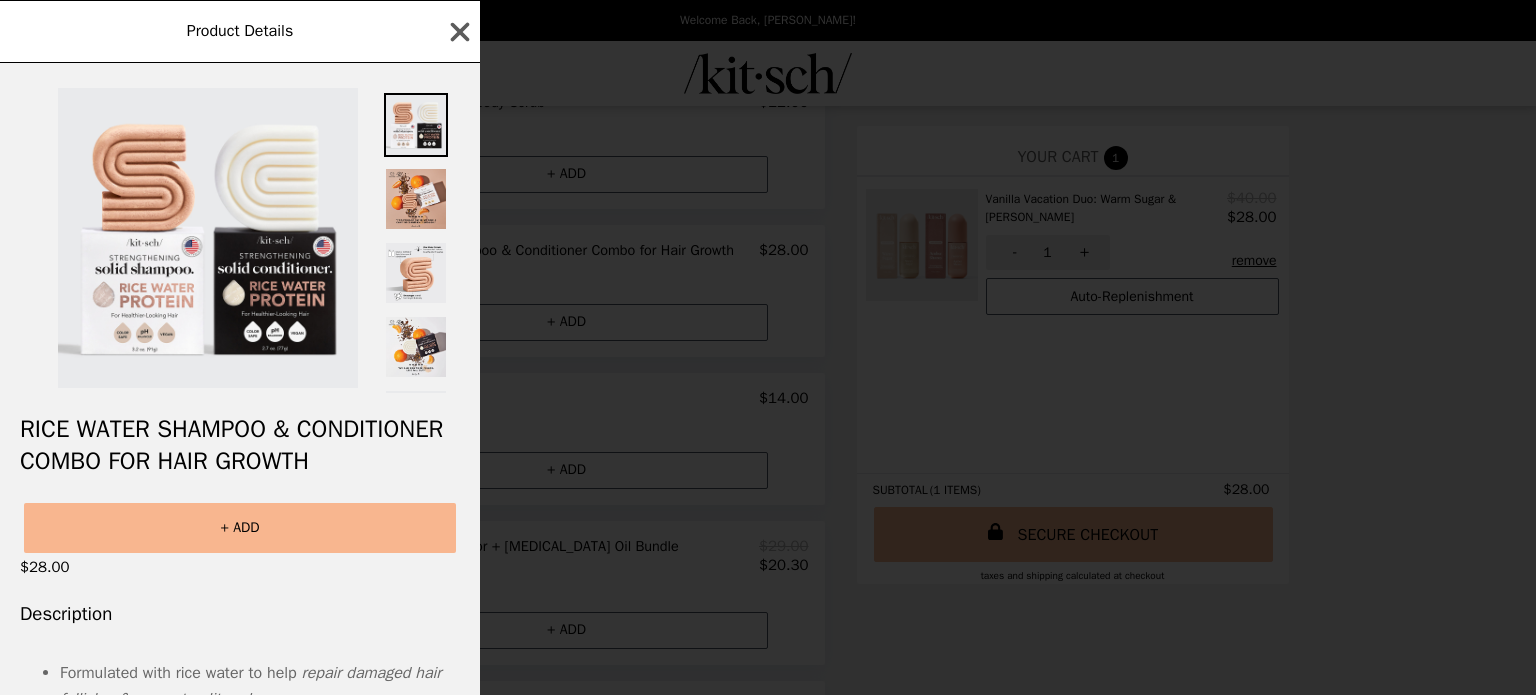 click on "Rice Water Shampoo & Conditioner Combo for Hair Growth + ADD $28.00 Description
Formulated with rice water to help   repair damaged hair follicles & prevent split ends
Rice Protein   has been shown to  increase hair volume by 20% after 5 washes *
Gives you a nourishing cleanse to   encourage overall hair length & density
Boosts shine   in dull, dry hair
Free of   parabens, phthalates, silicones, sulfates, & artificial fragrance
Reduces single-use plastic : saves two bottles of liquid shampoo/conditioner.
Made in the [GEOGRAPHIC_DATA]
*based on TRI-K Rice Tein NPNF study after 5 washes
Kitsch is a 4ocean Certified Cleanup Partner.   For  every shampoo or conditioner bar you purchase ,  4ocean pulls the  equivalent of one shampoo bottle’s worth of plastic  from the world's oceans, rivers, and coastlines.
Shampoo  and  Conditioner  Set
Rice Water Shampoo Bar:  *Natural fragrance derived from plants. **Natural color.  Fragrance: White Tea & Mandarin
Rice Water Conditioner Bar:" at bounding box center (240, 379) 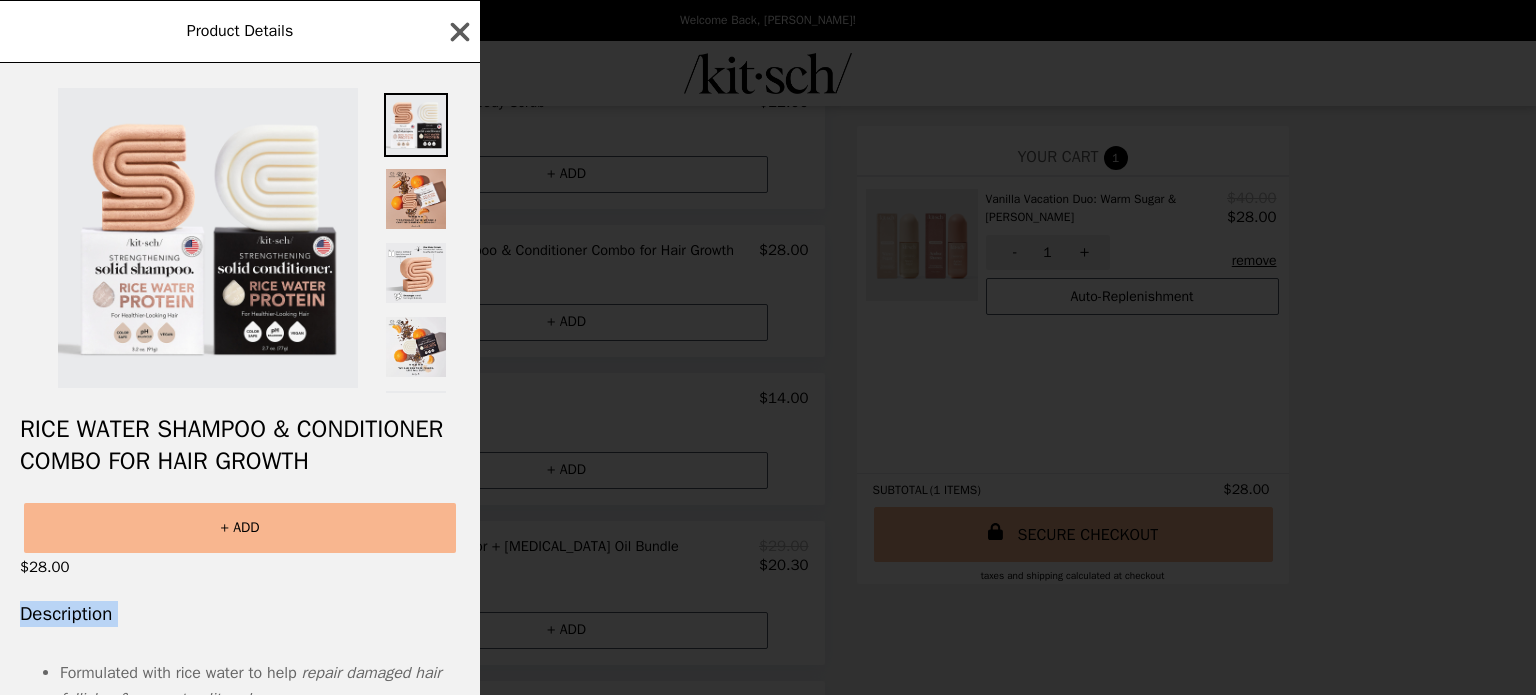 click on "Rice Water Shampoo & Conditioner Combo for Hair Growth + ADD $28.00 Description
Formulated with rice water to help   repair damaged hair follicles & prevent split ends
Rice Protein   has been shown to  increase hair volume by 20% after 5 washes *
Gives you a nourishing cleanse to   encourage overall hair length & density
Boosts shine   in dull, dry hair
Free of   parabens, phthalates, silicones, sulfates, & artificial fragrance
Reduces single-use plastic : saves two bottles of liquid shampoo/conditioner.
Made in the [GEOGRAPHIC_DATA]
*based on TRI-K Rice Tein NPNF study after 5 washes
Kitsch is a 4ocean Certified Cleanup Partner.   For  every shampoo or conditioner bar you purchase ,  4ocean pulls the  equivalent of one shampoo bottle’s worth of plastic  from the world's oceans, rivers, and coastlines.
Shampoo  and  Conditioner  Set
Rice Water Shampoo Bar:  *Natural fragrance derived from plants. **Natural color.  Fragrance: White Tea & Mandarin
Rice Water Conditioner Bar:" at bounding box center [240, 379] 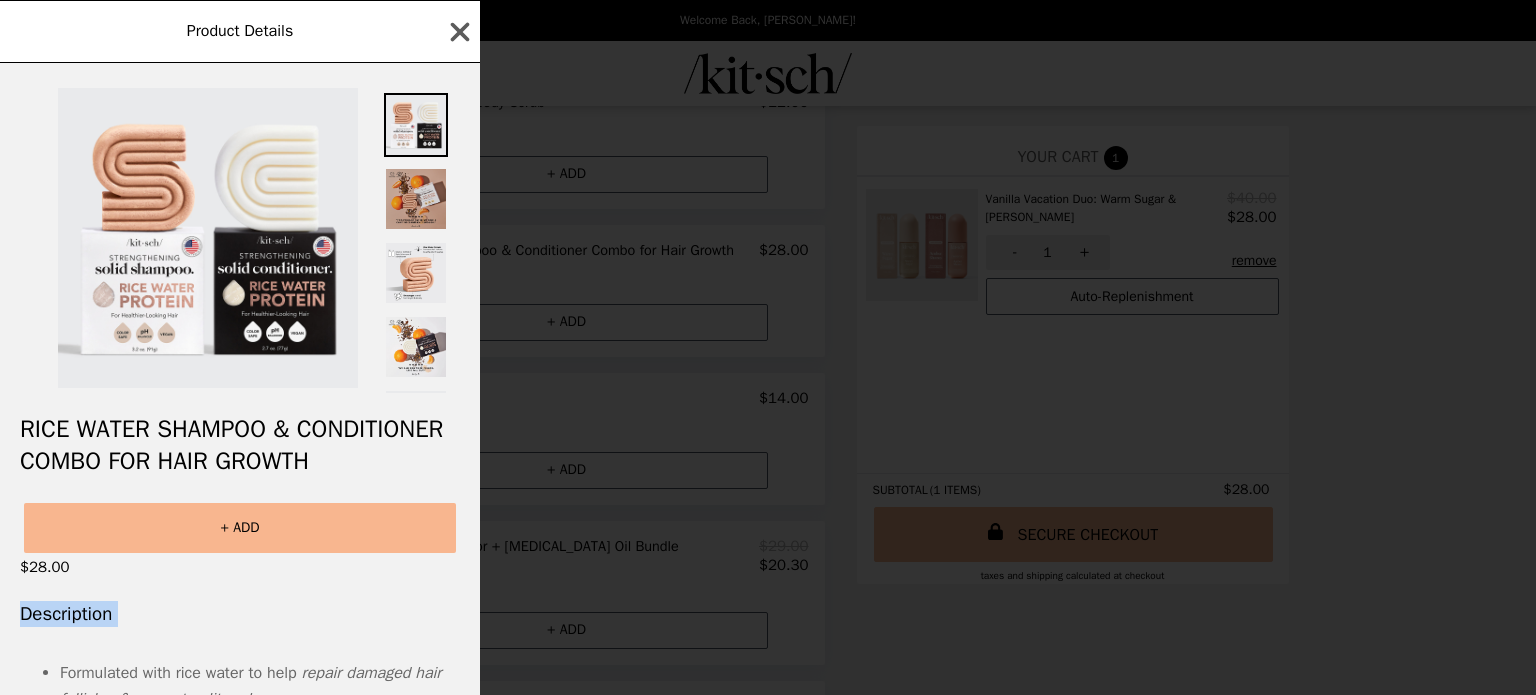 click at bounding box center (416, 199) 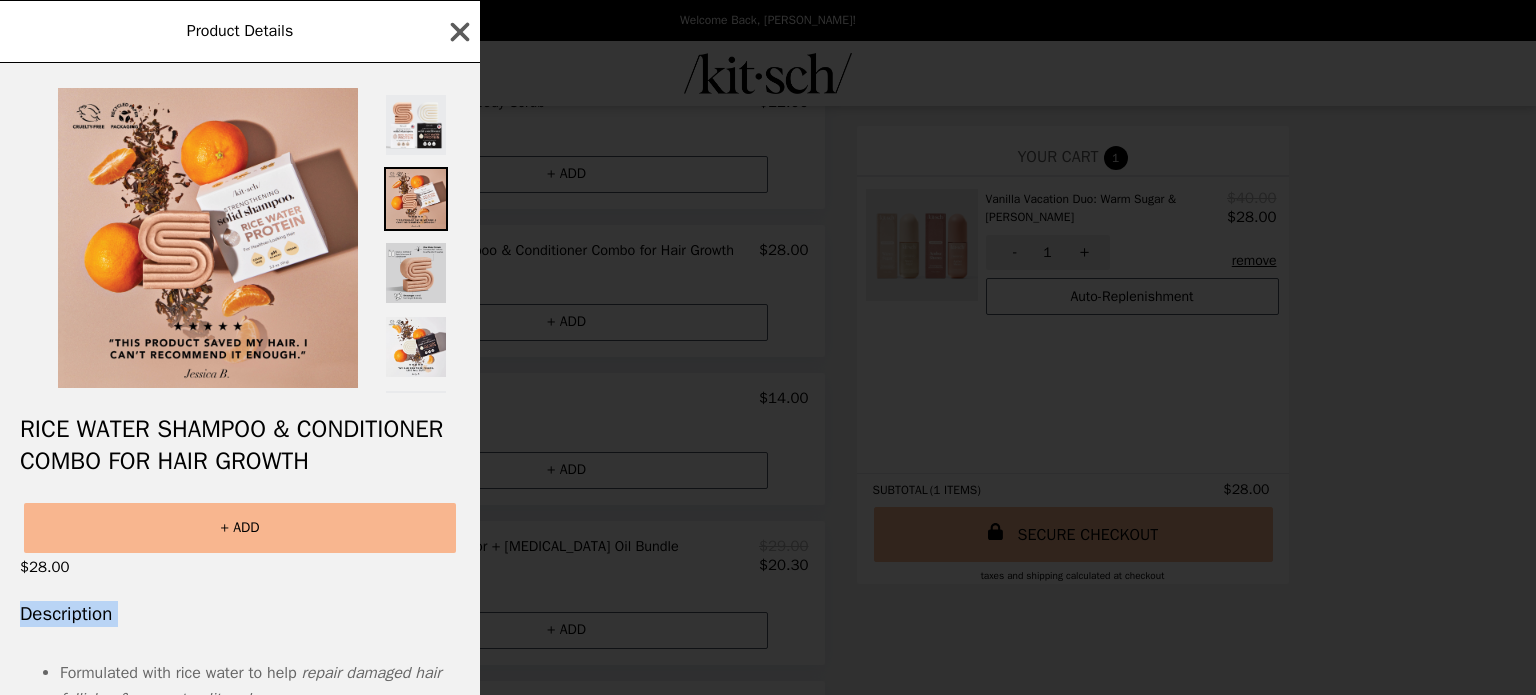 click at bounding box center (416, 273) 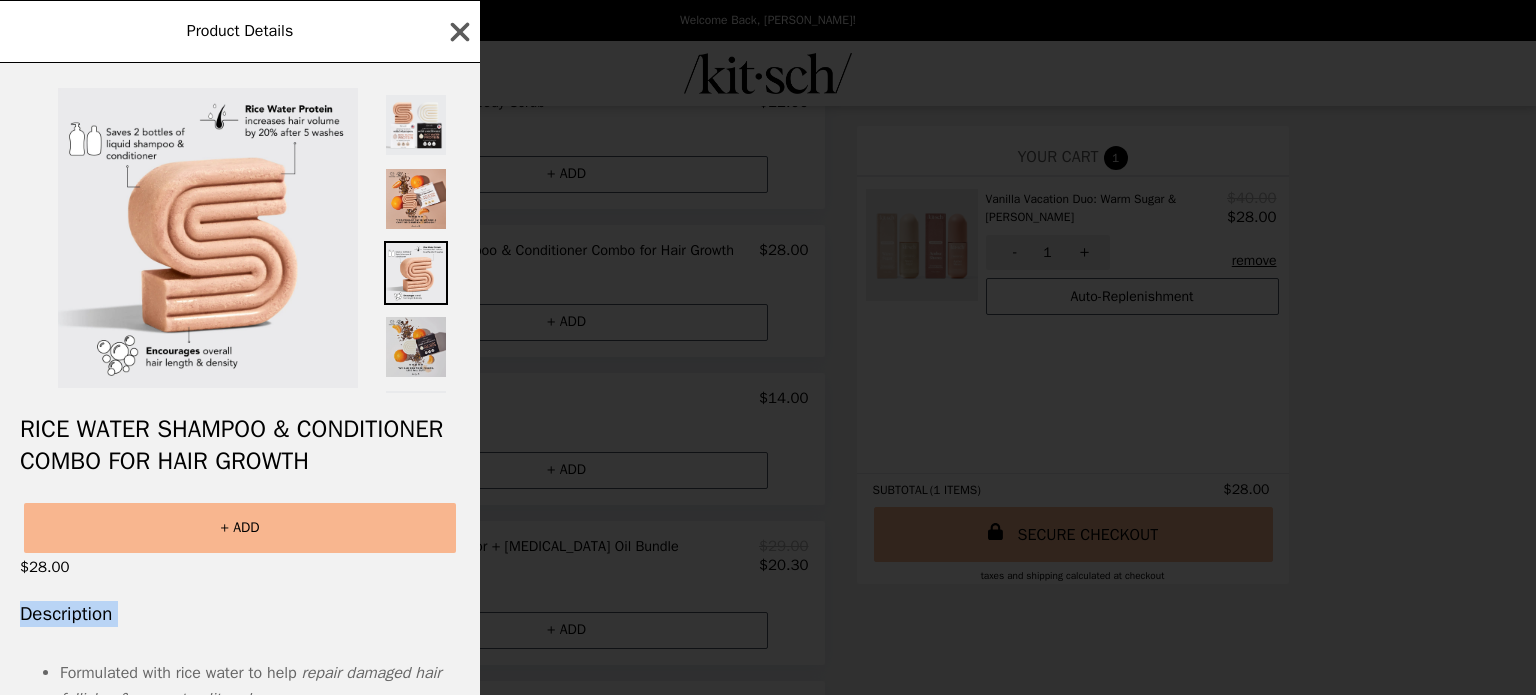 click at bounding box center [416, 347] 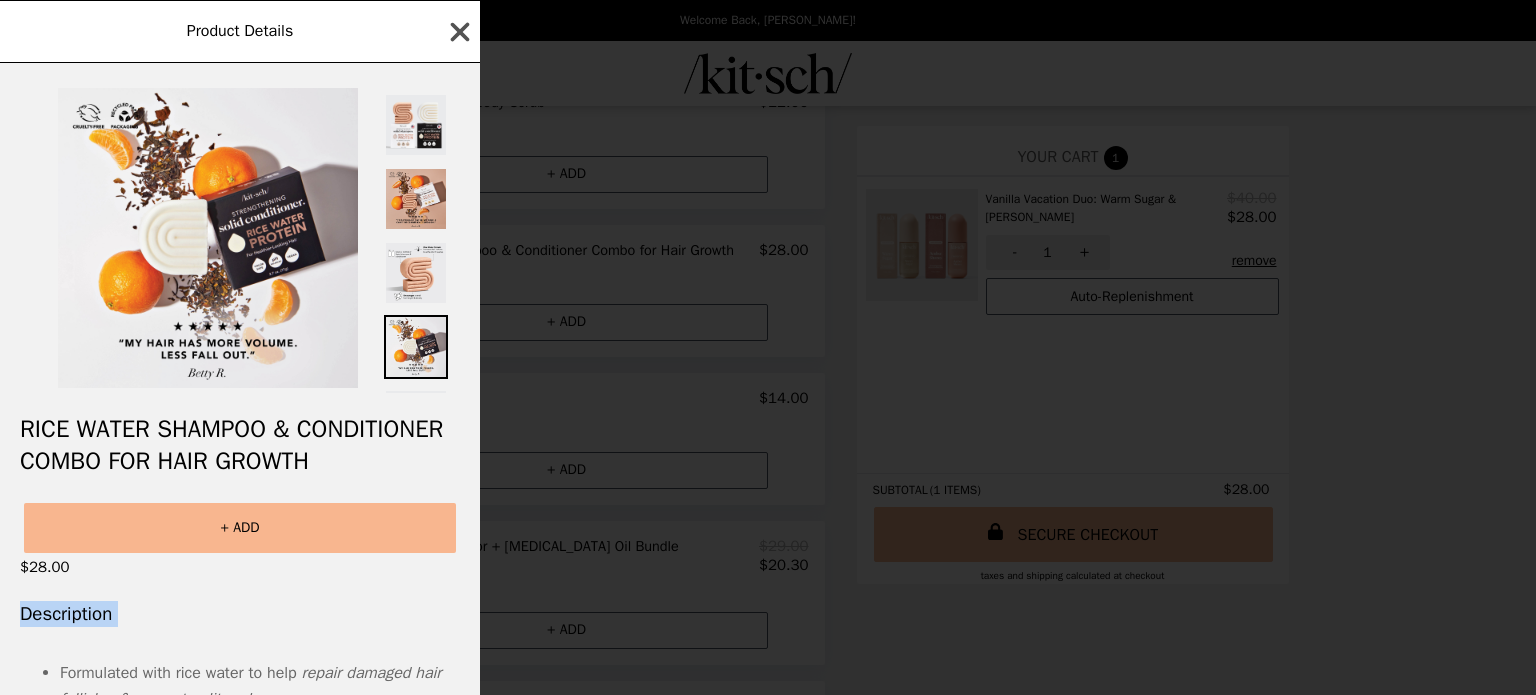 click 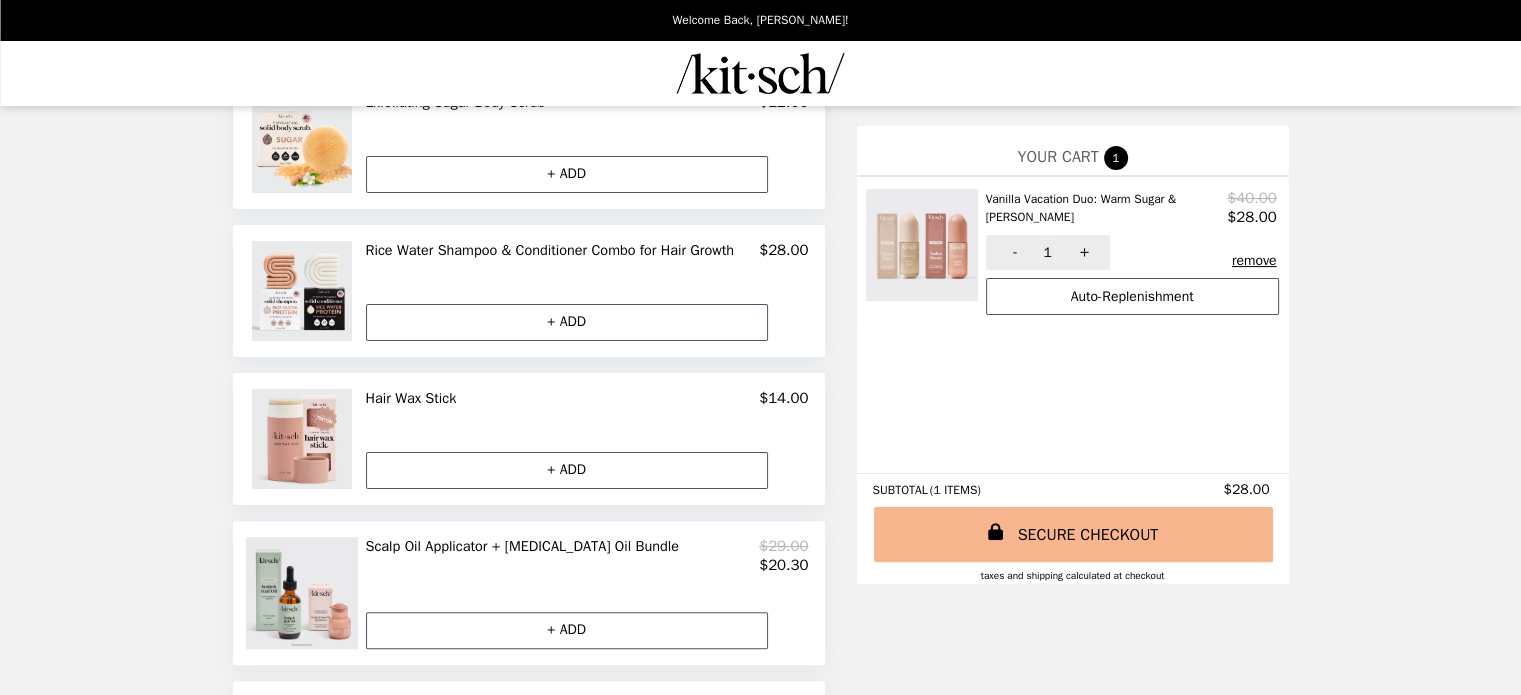 click at bounding box center (761, 73) 